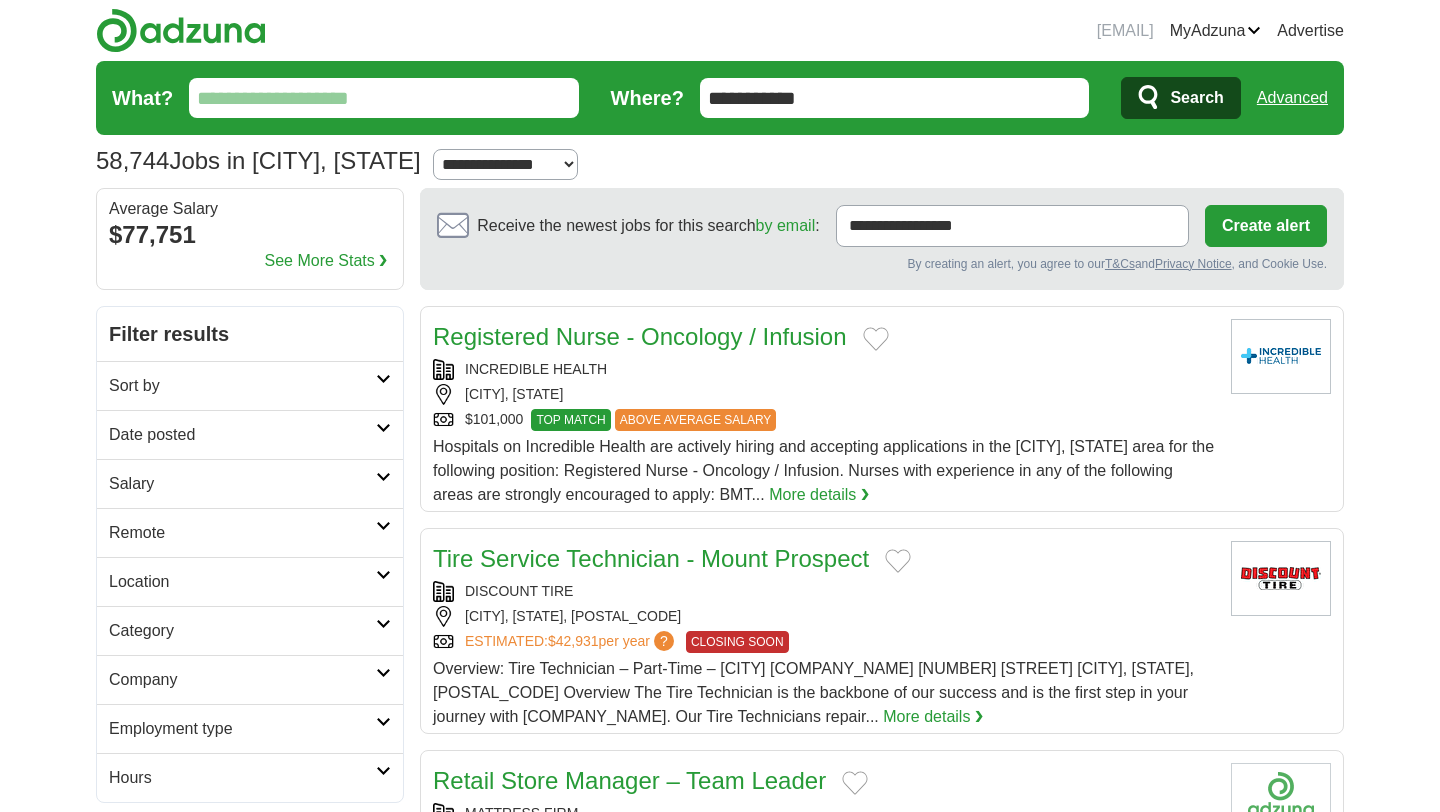 scroll, scrollTop: 0, scrollLeft: 0, axis: both 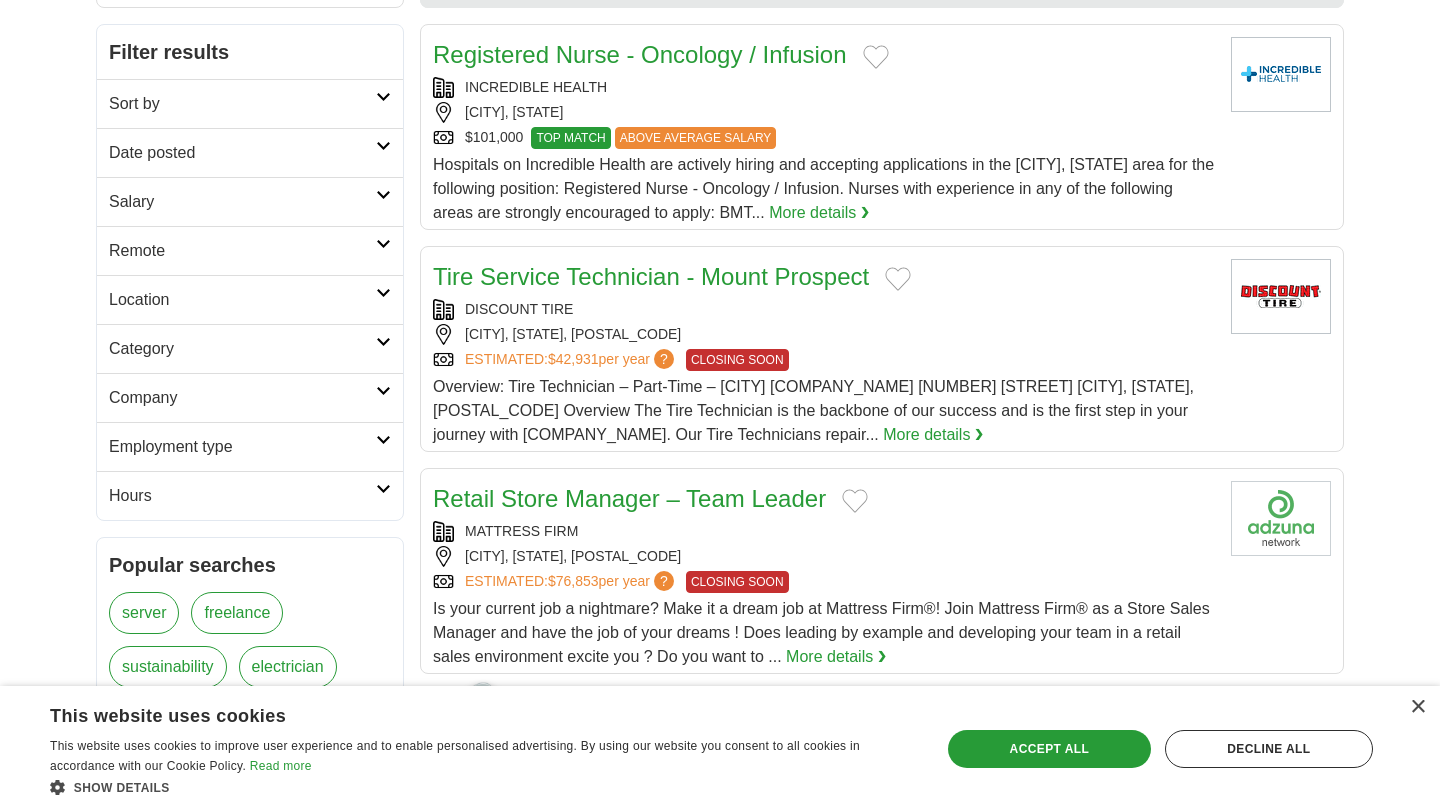 click on "Sort by" at bounding box center [250, 103] 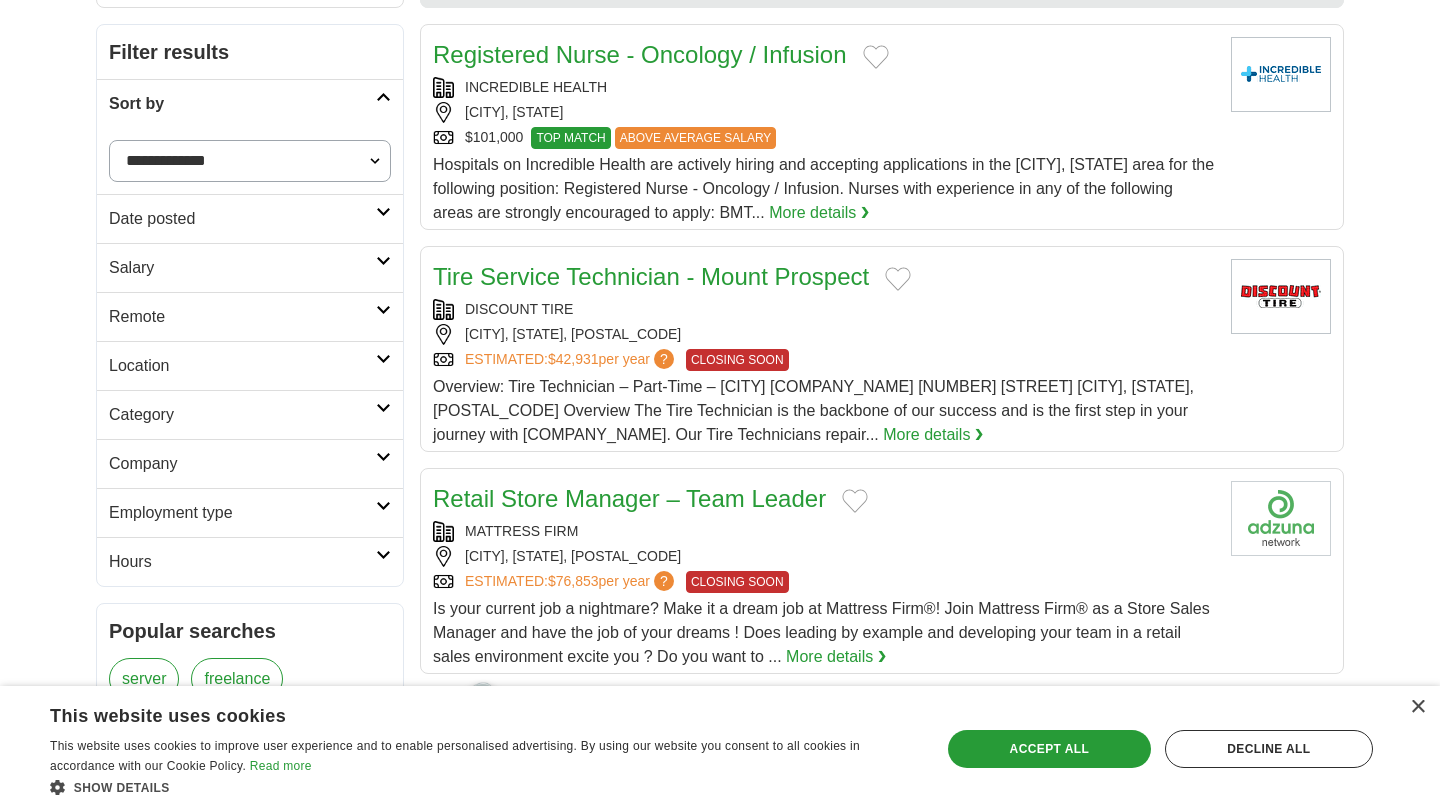 click on "Sort by" at bounding box center (250, 103) 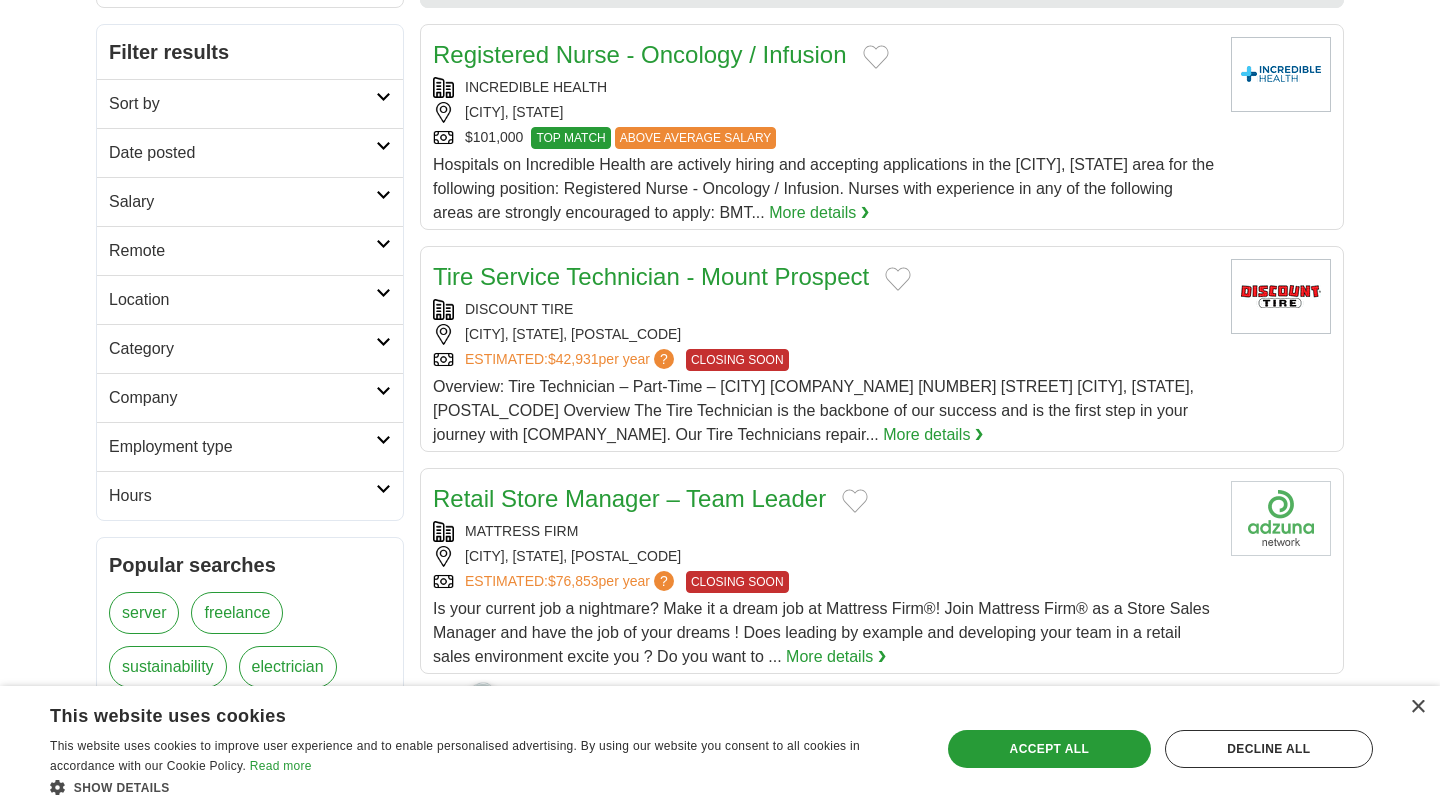 click on "Date posted" at bounding box center (242, 153) 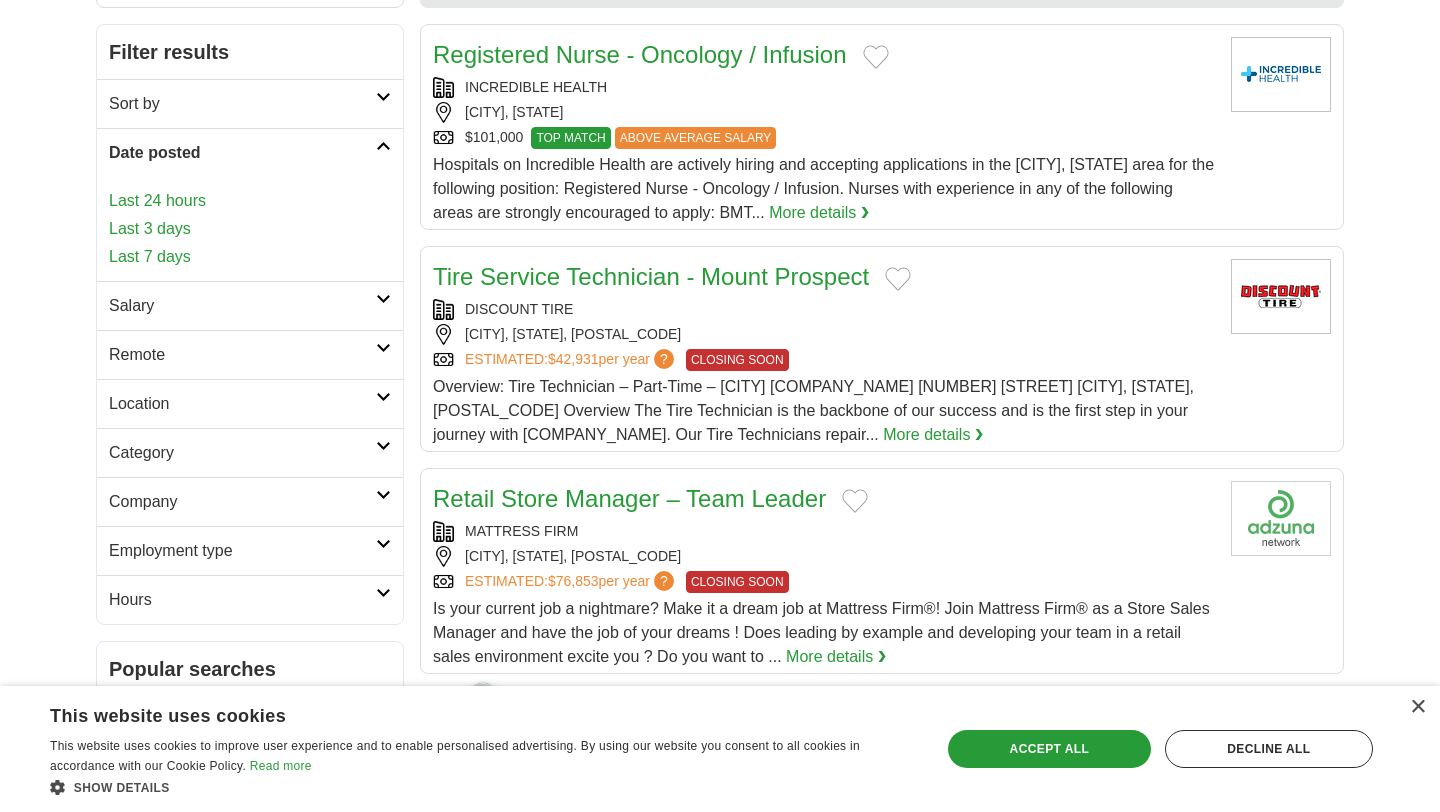 click on "Last 24 hours" at bounding box center [250, 201] 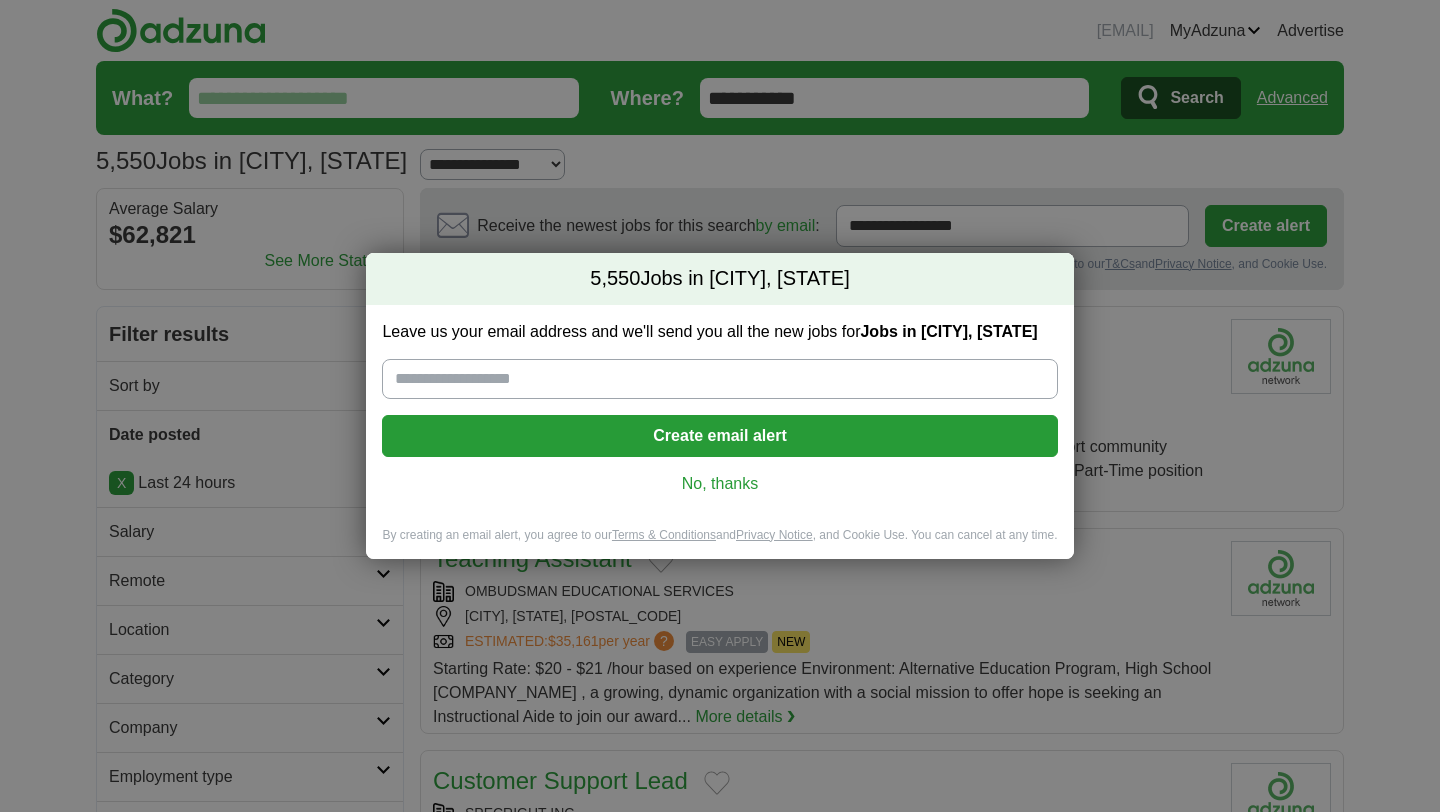 scroll, scrollTop: 0, scrollLeft: 0, axis: both 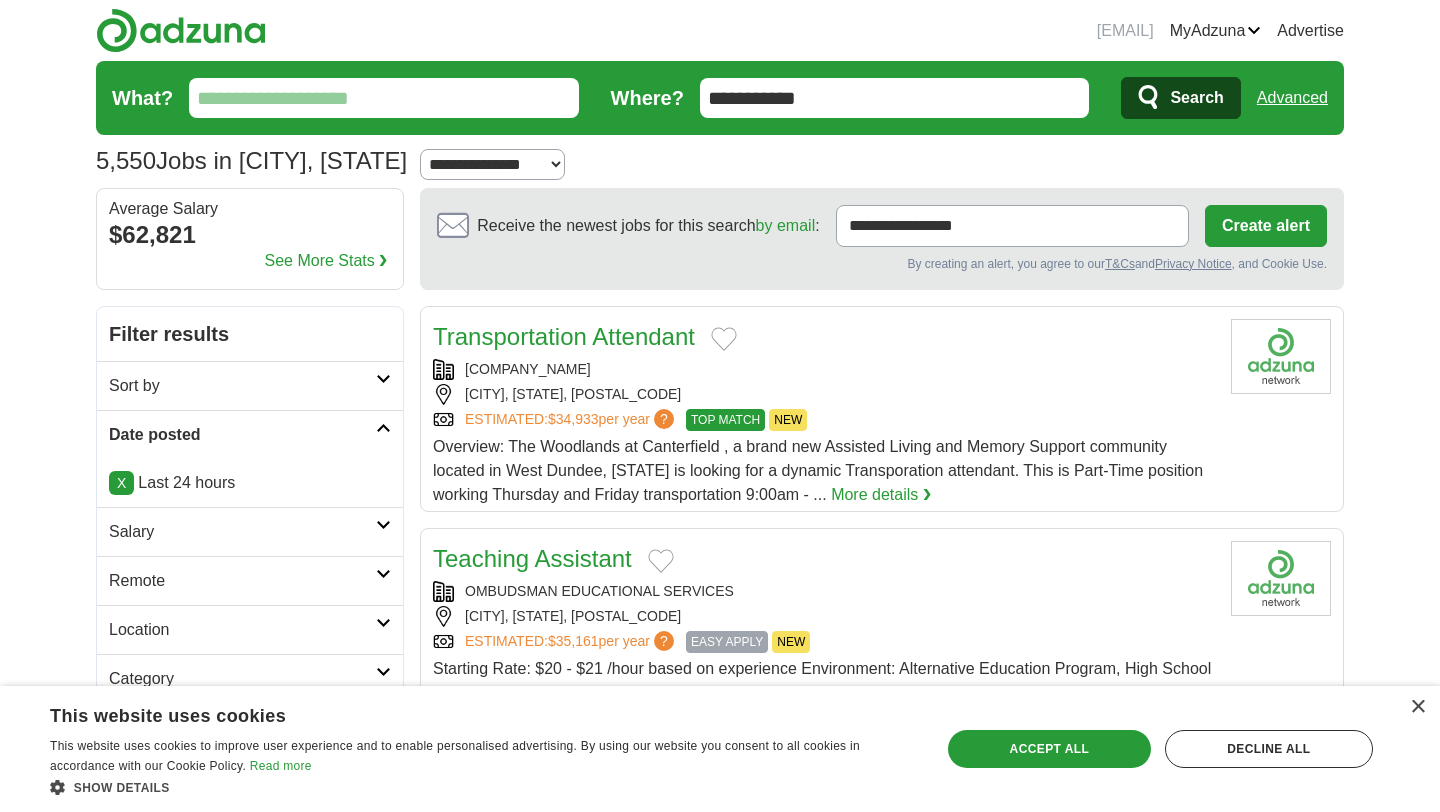 click on "**********" at bounding box center [492, 164] 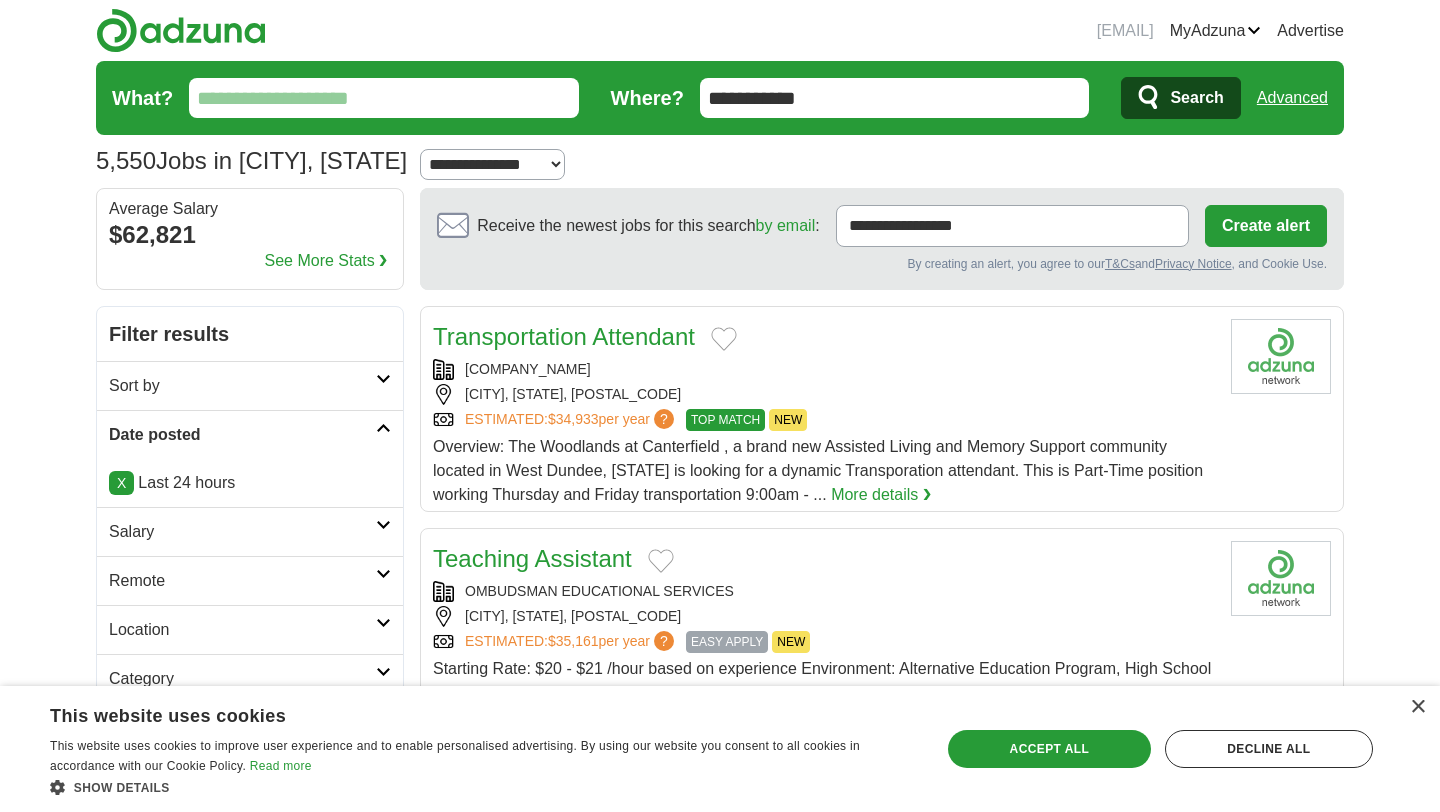 select on "*" 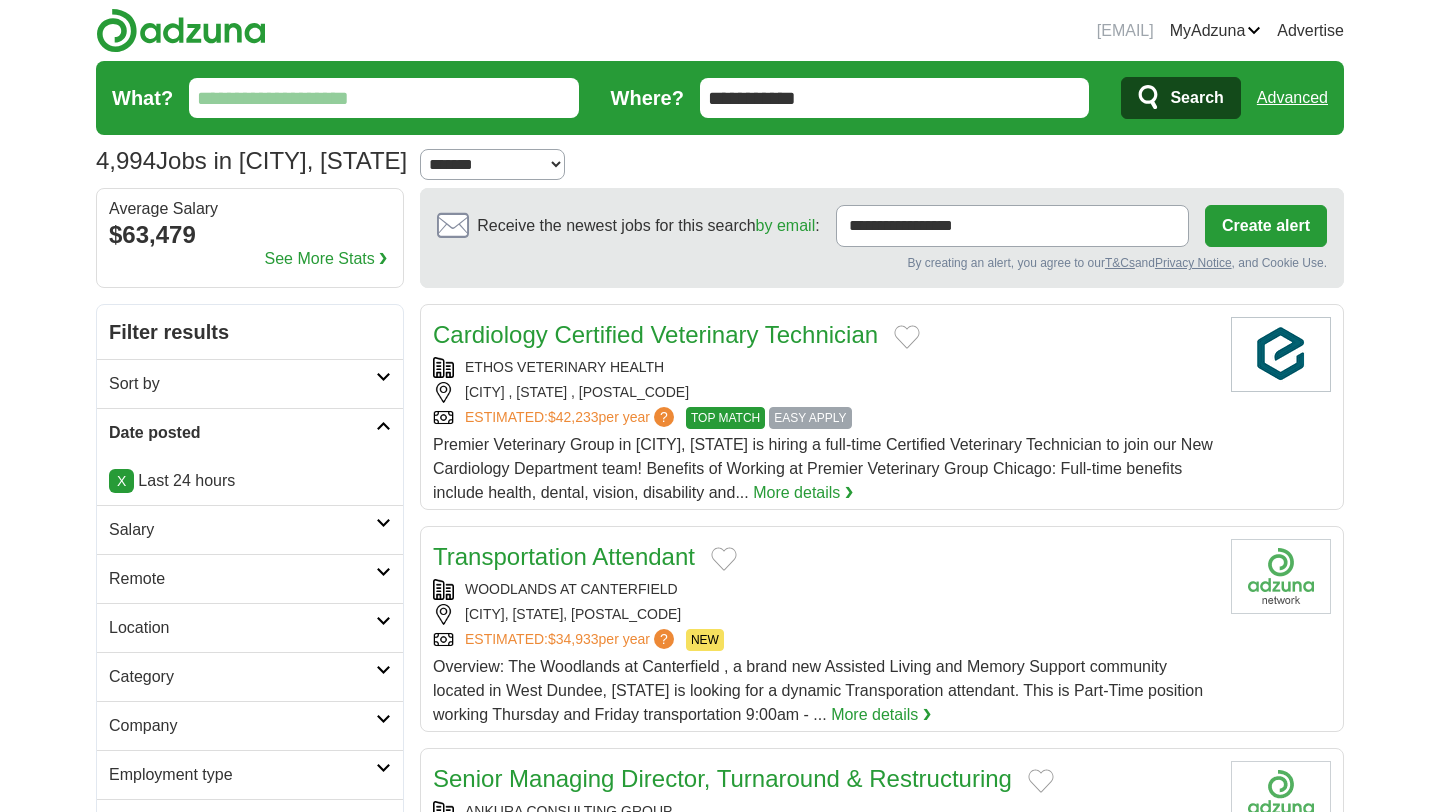 scroll, scrollTop: 0, scrollLeft: 0, axis: both 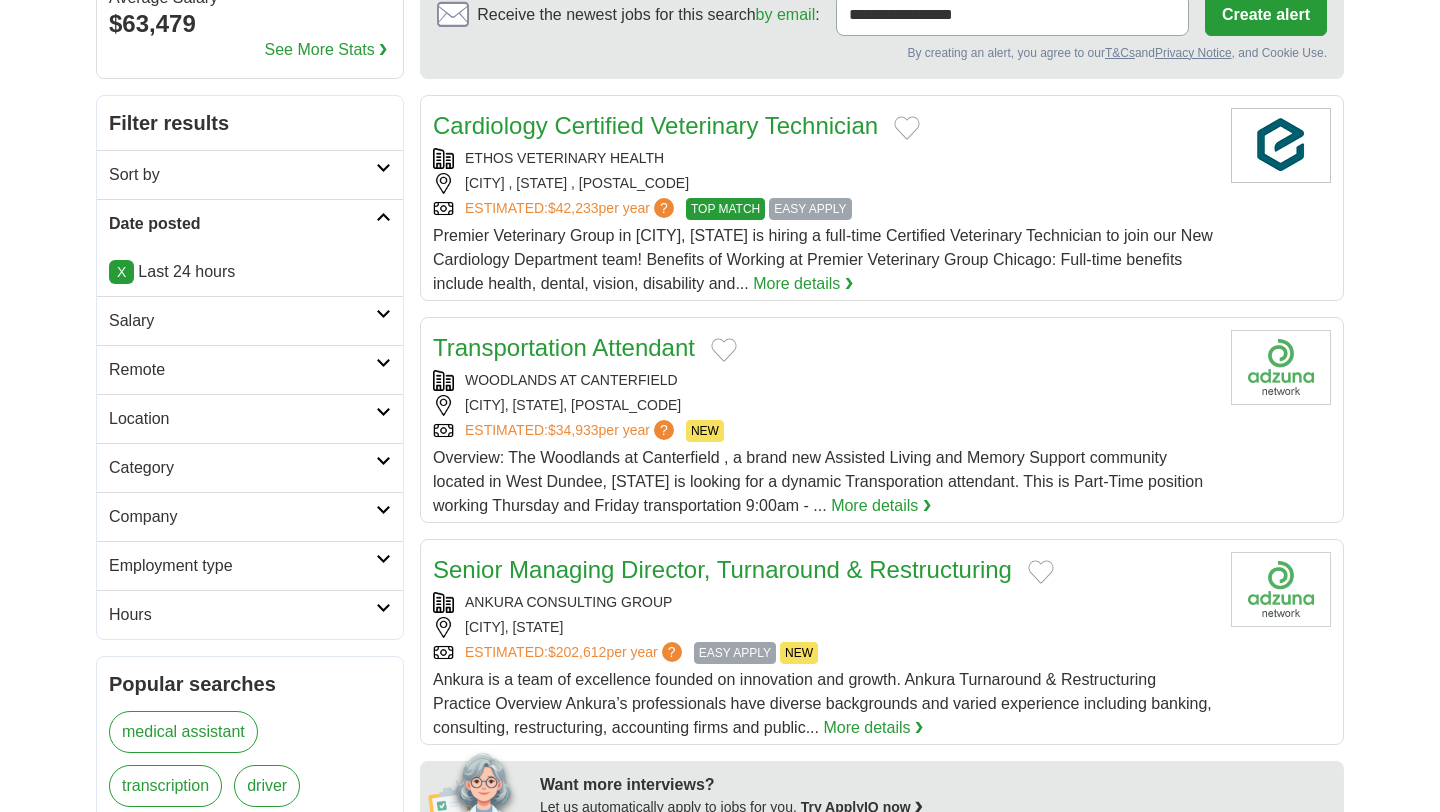 click on "X" at bounding box center (121, 272) 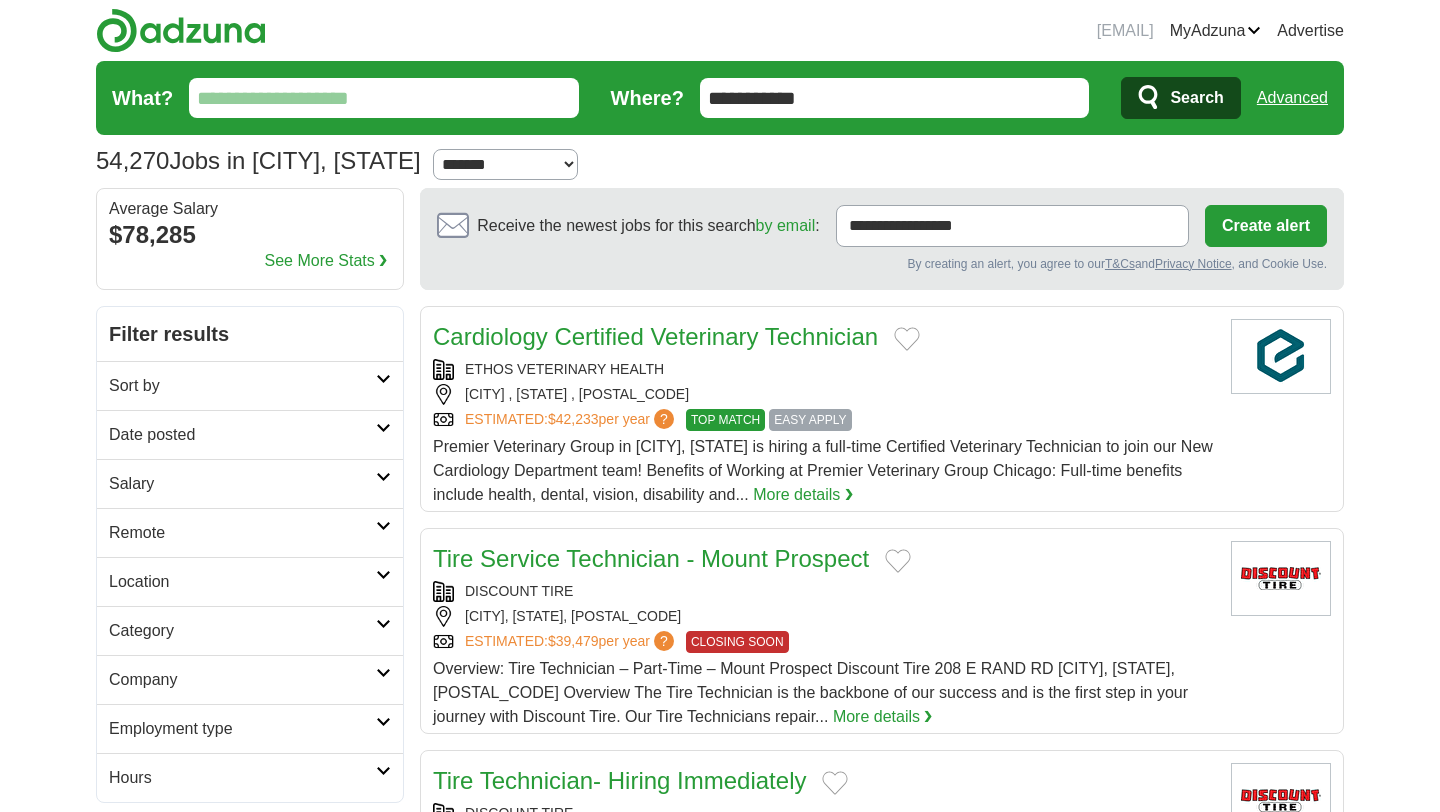 scroll, scrollTop: 0, scrollLeft: 0, axis: both 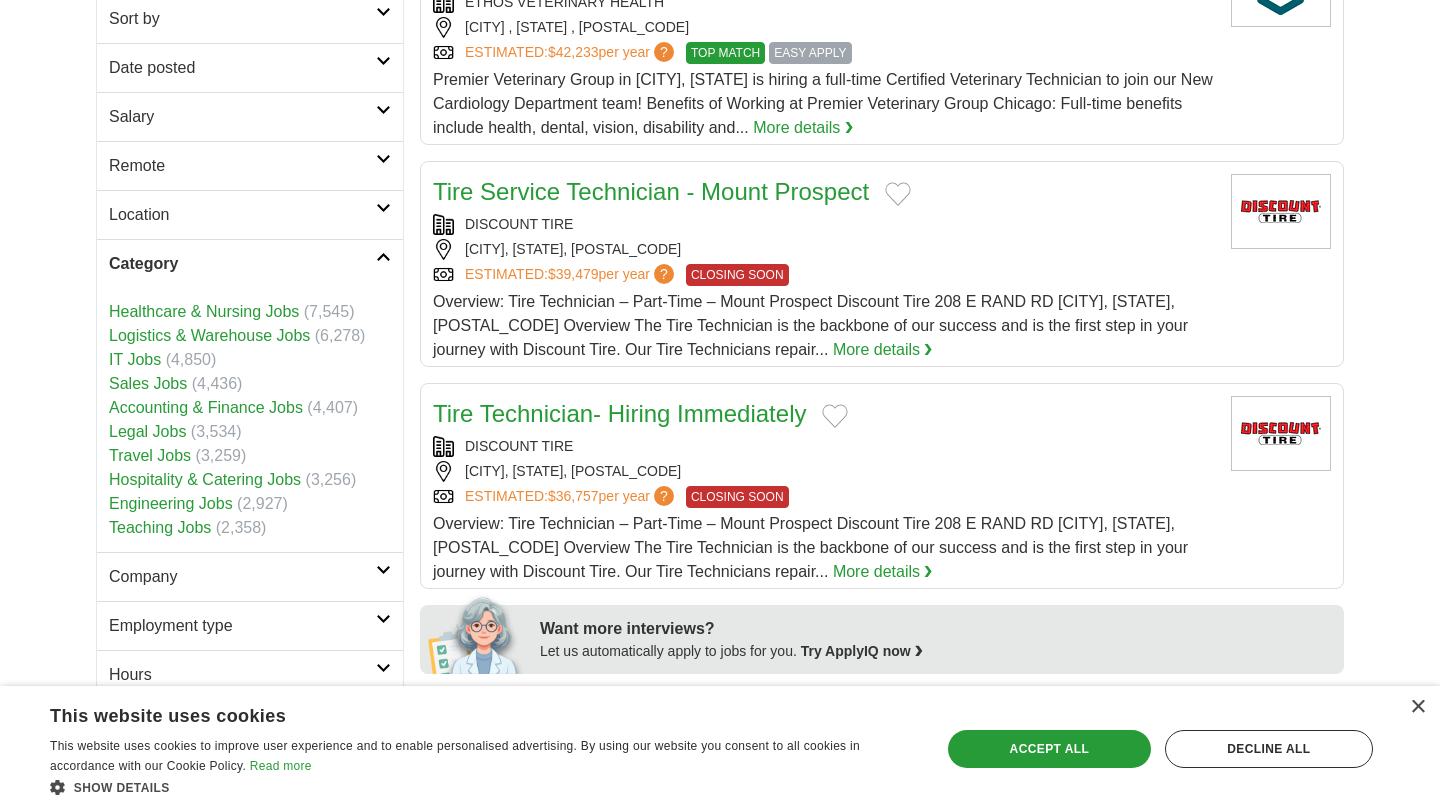 click on "Category" at bounding box center [242, 264] 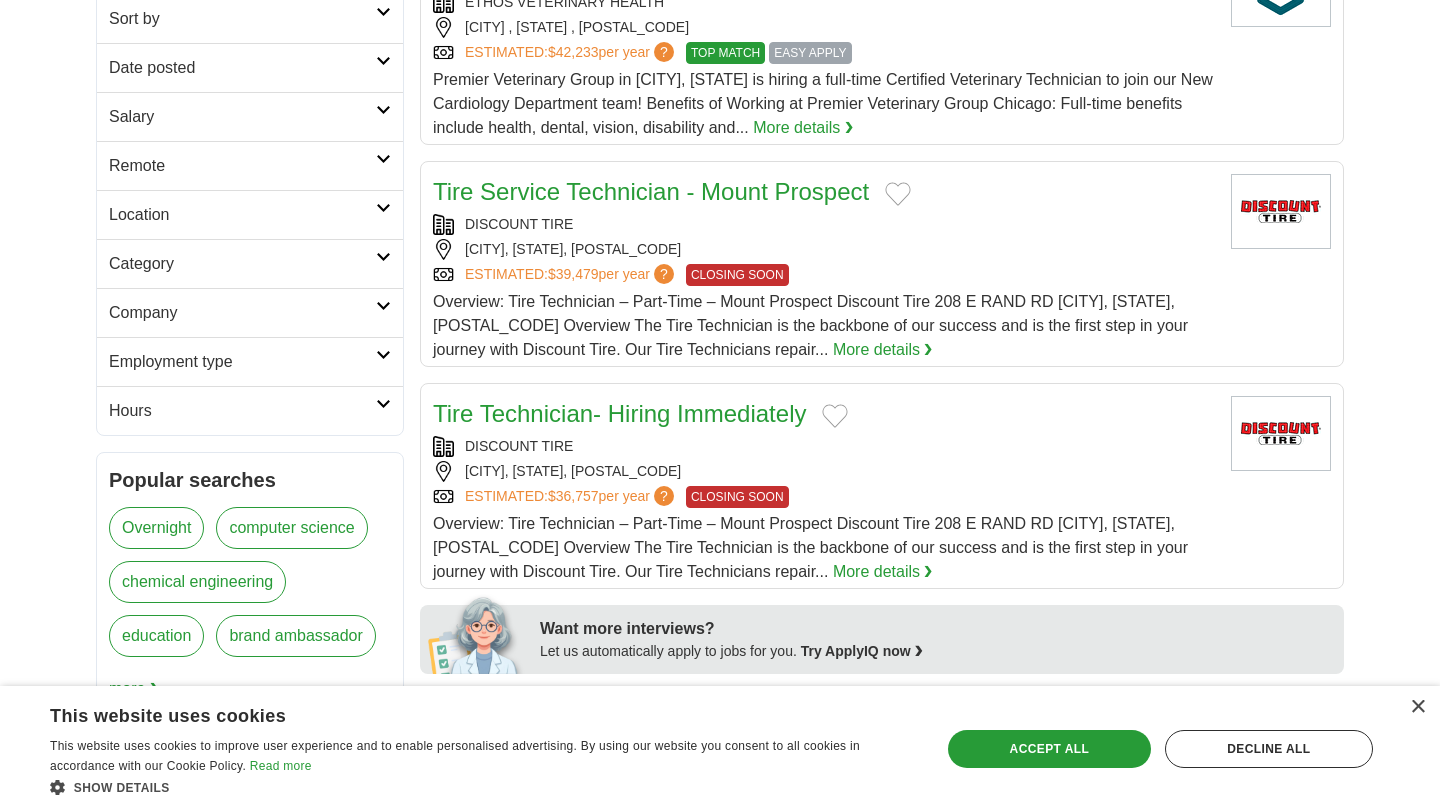 click on "Employment type" at bounding box center (242, 362) 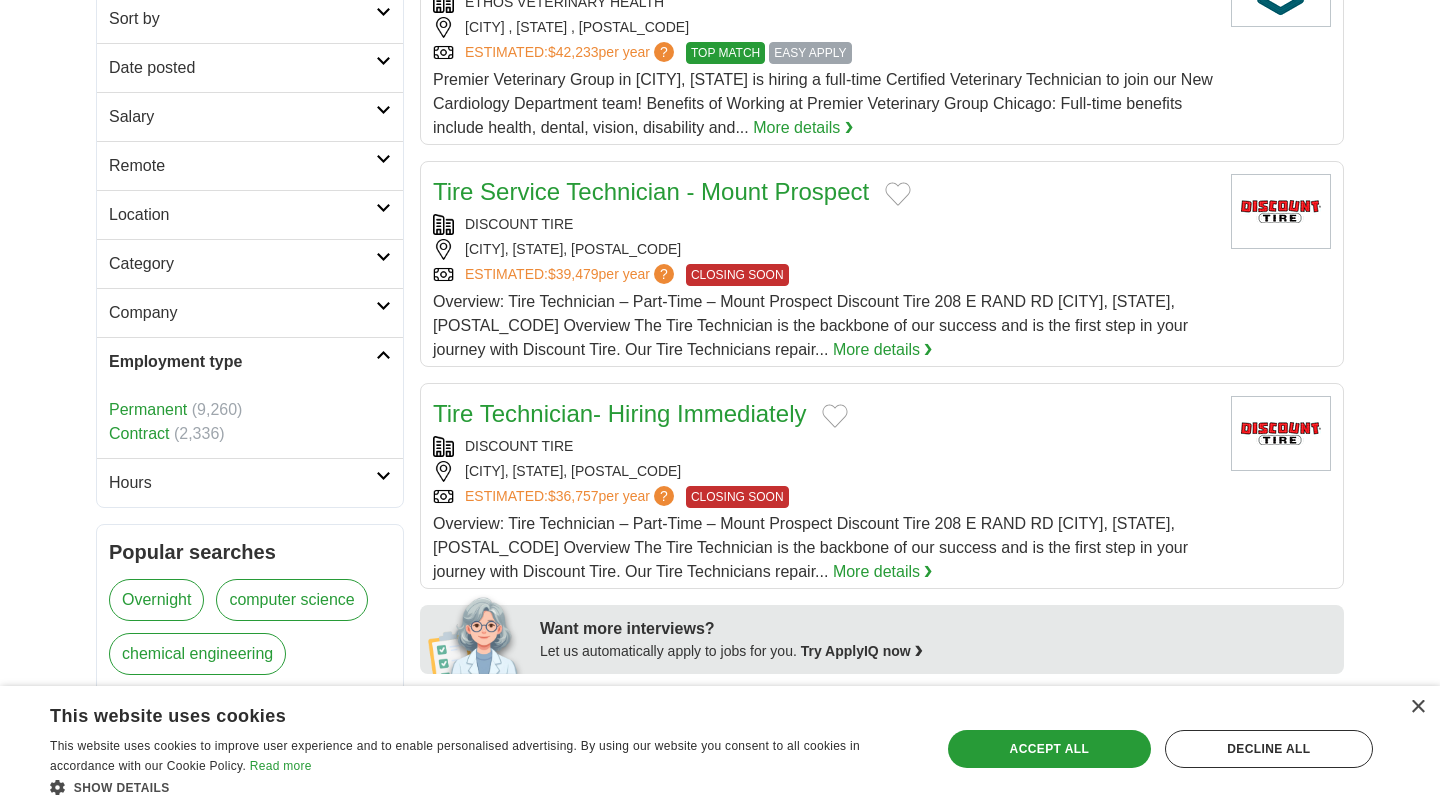 click on "Employment type" at bounding box center (242, 362) 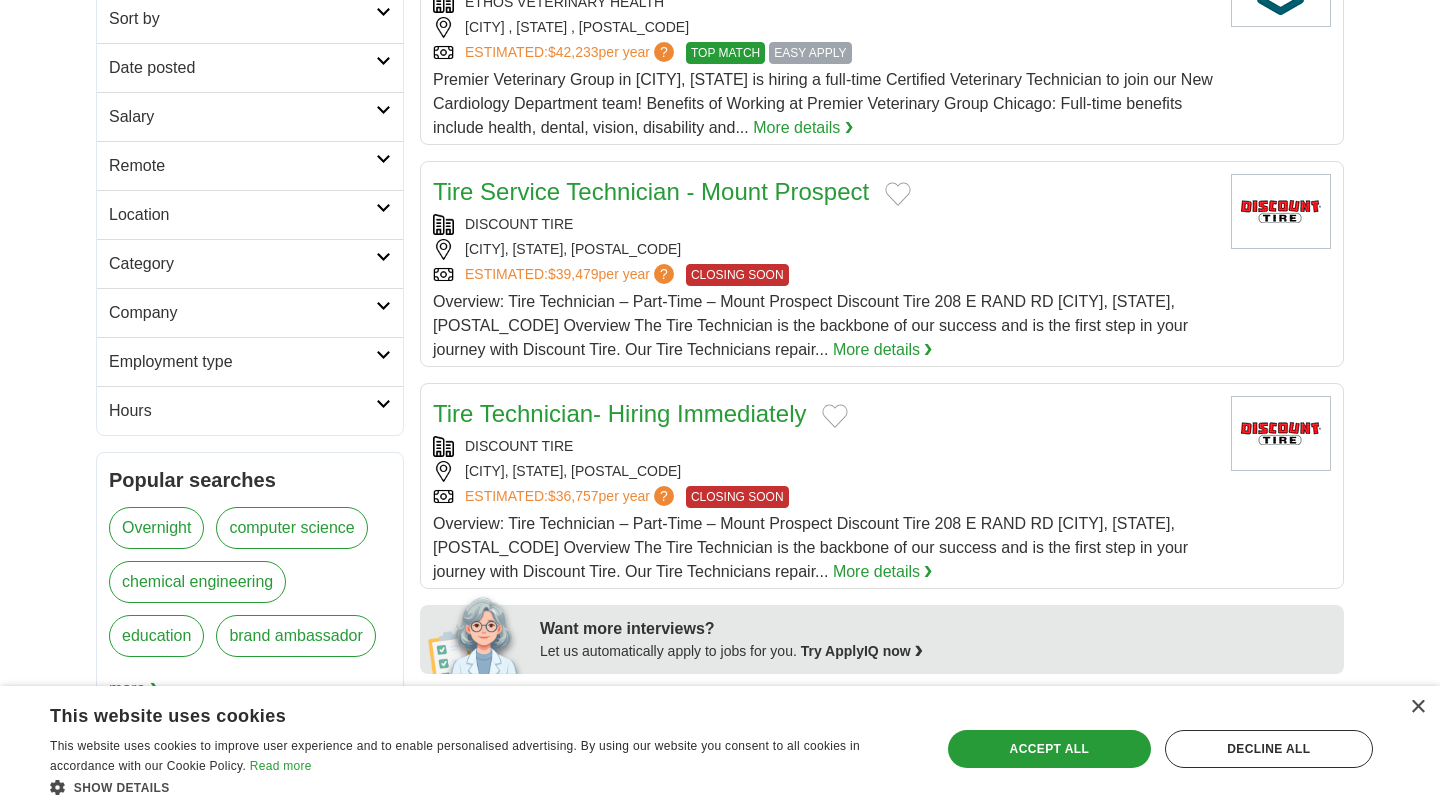 click on "Employment type" at bounding box center [250, 361] 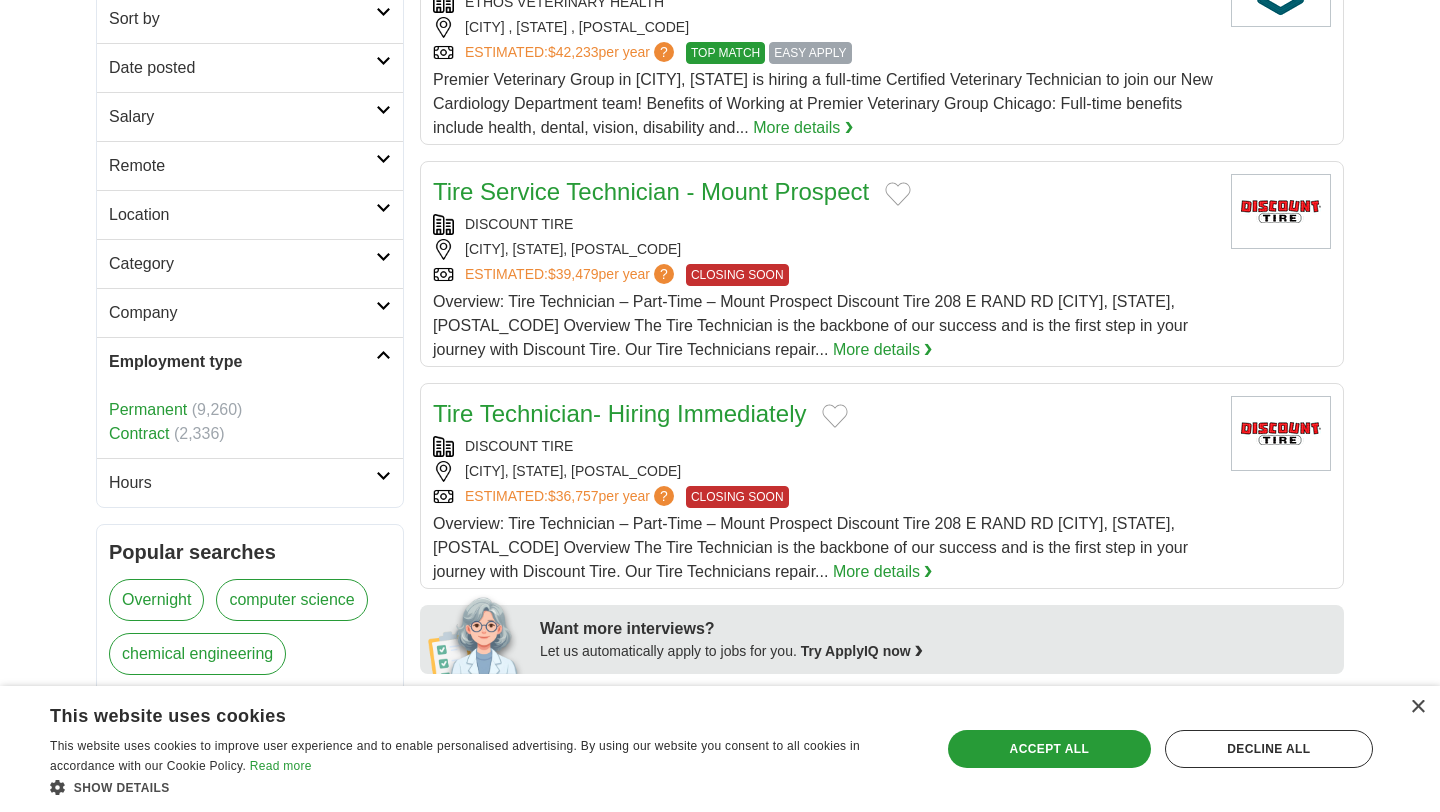 click on "Employment type" at bounding box center (250, 361) 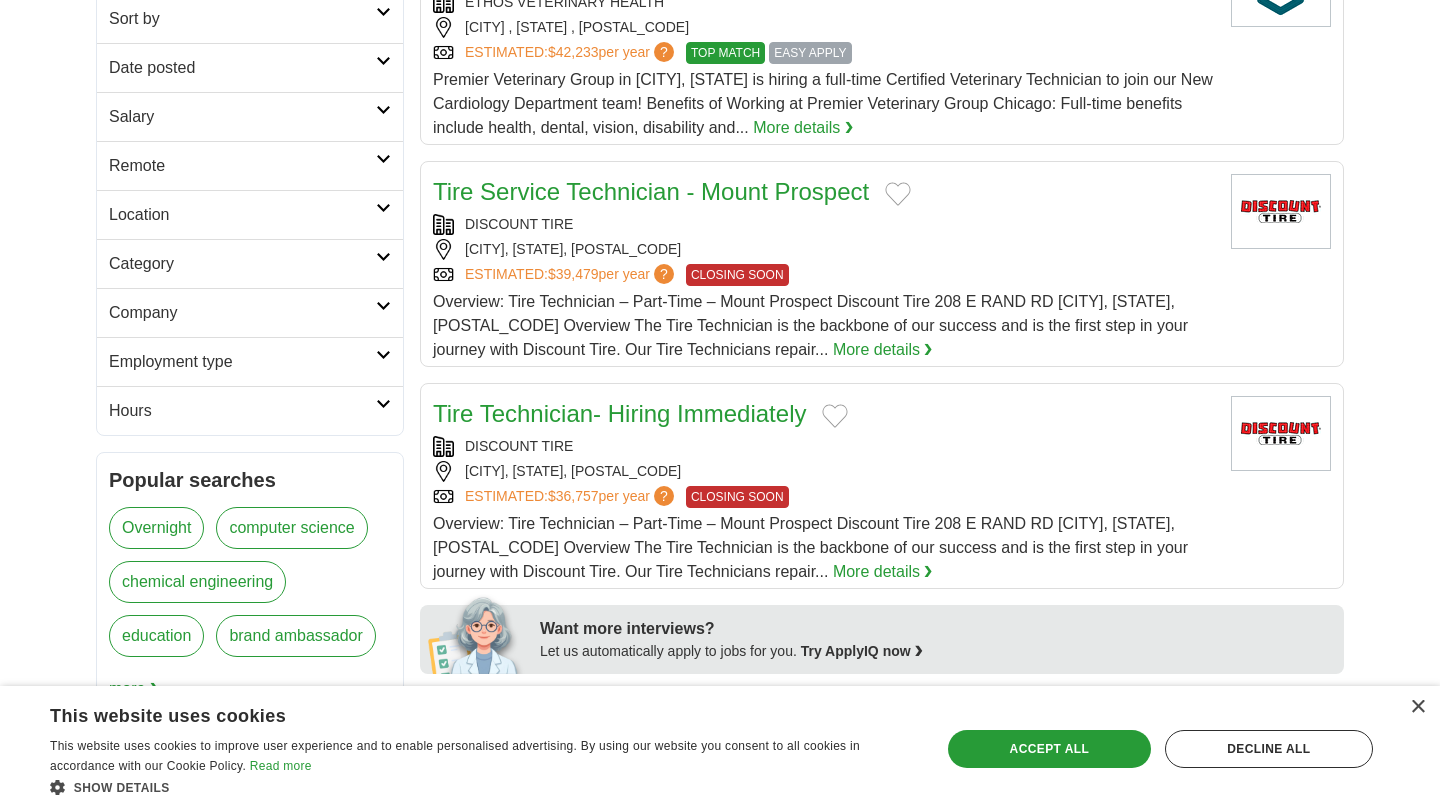 click on "Hours" at bounding box center [250, 410] 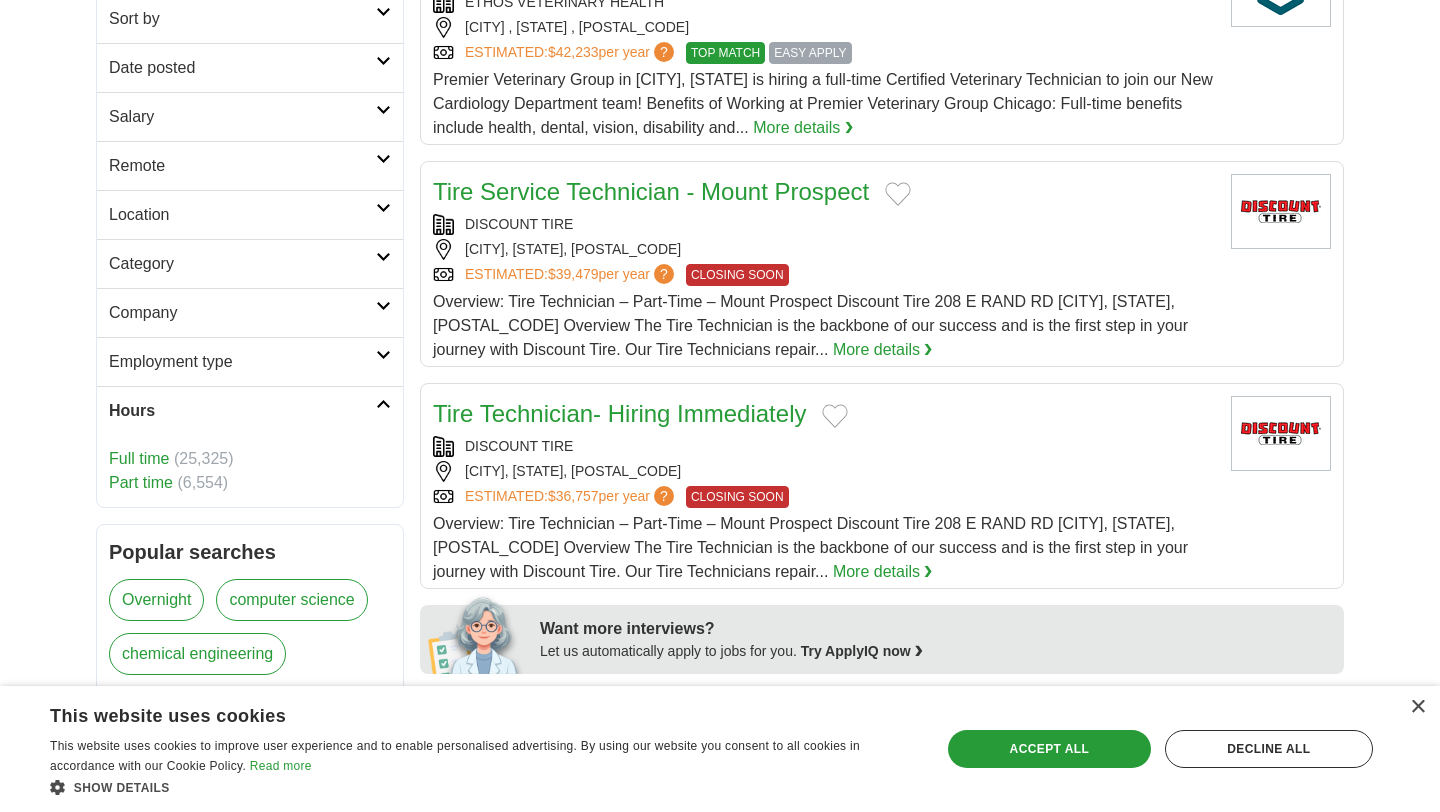 click on "Part time" at bounding box center [141, 482] 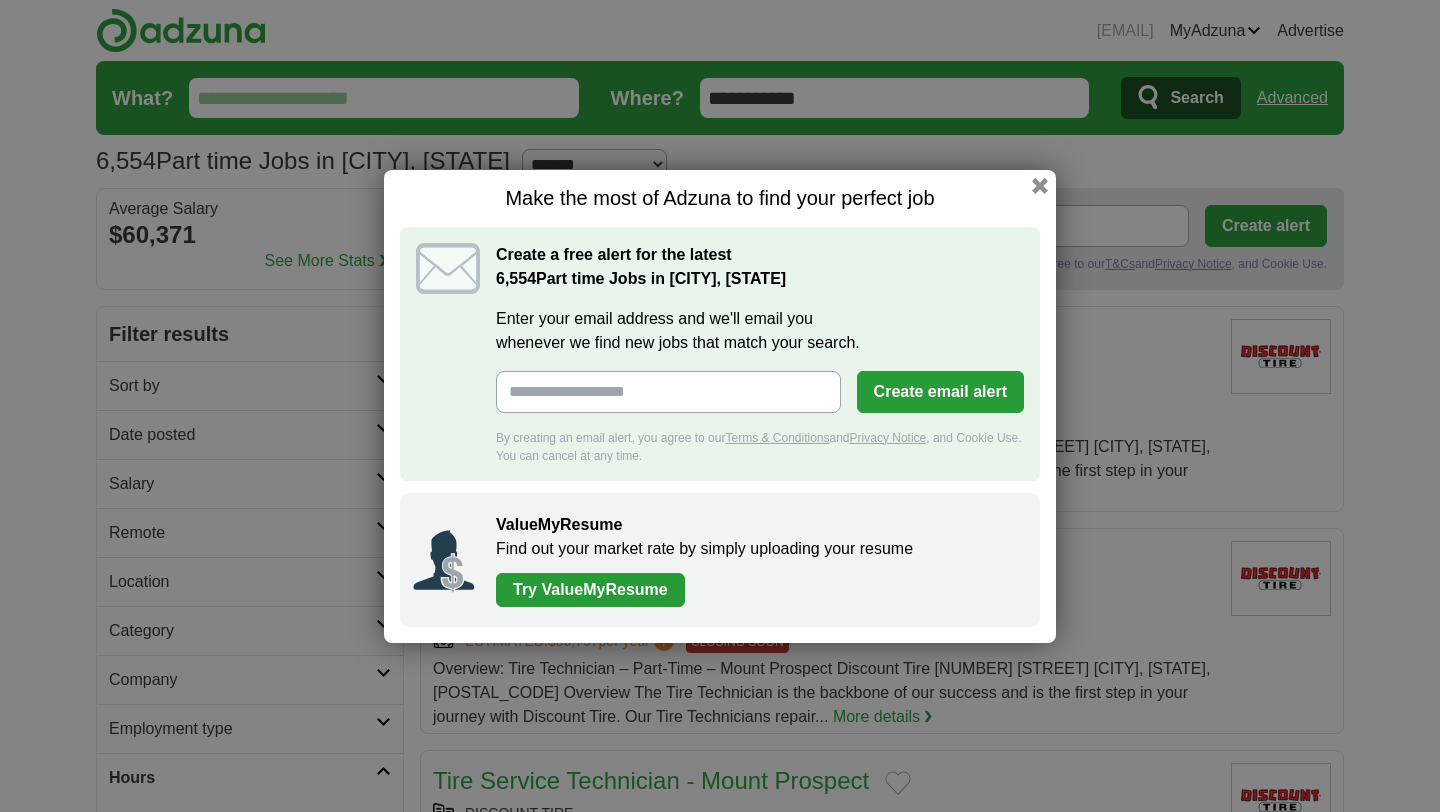 scroll, scrollTop: 0, scrollLeft: 0, axis: both 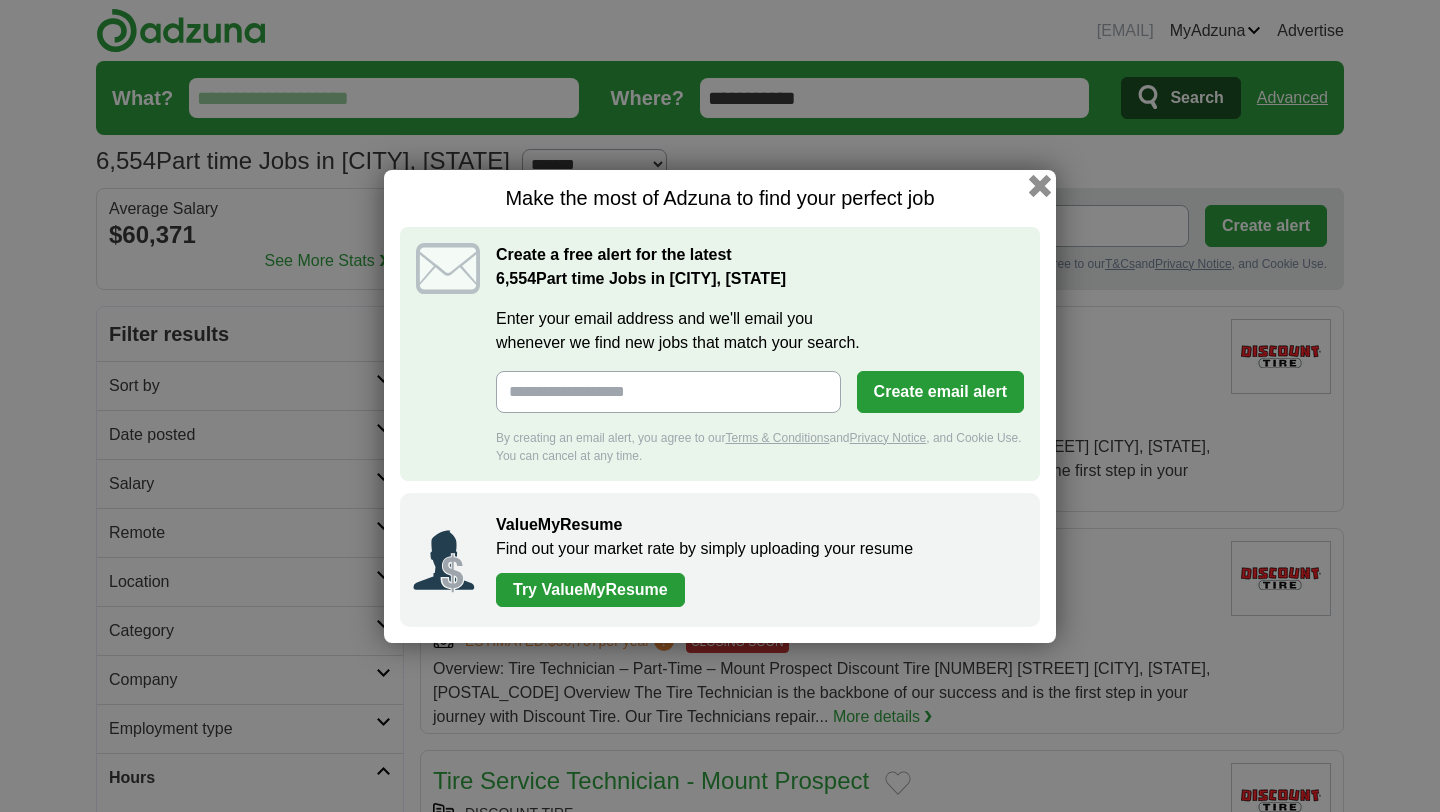 click at bounding box center [1040, 185] 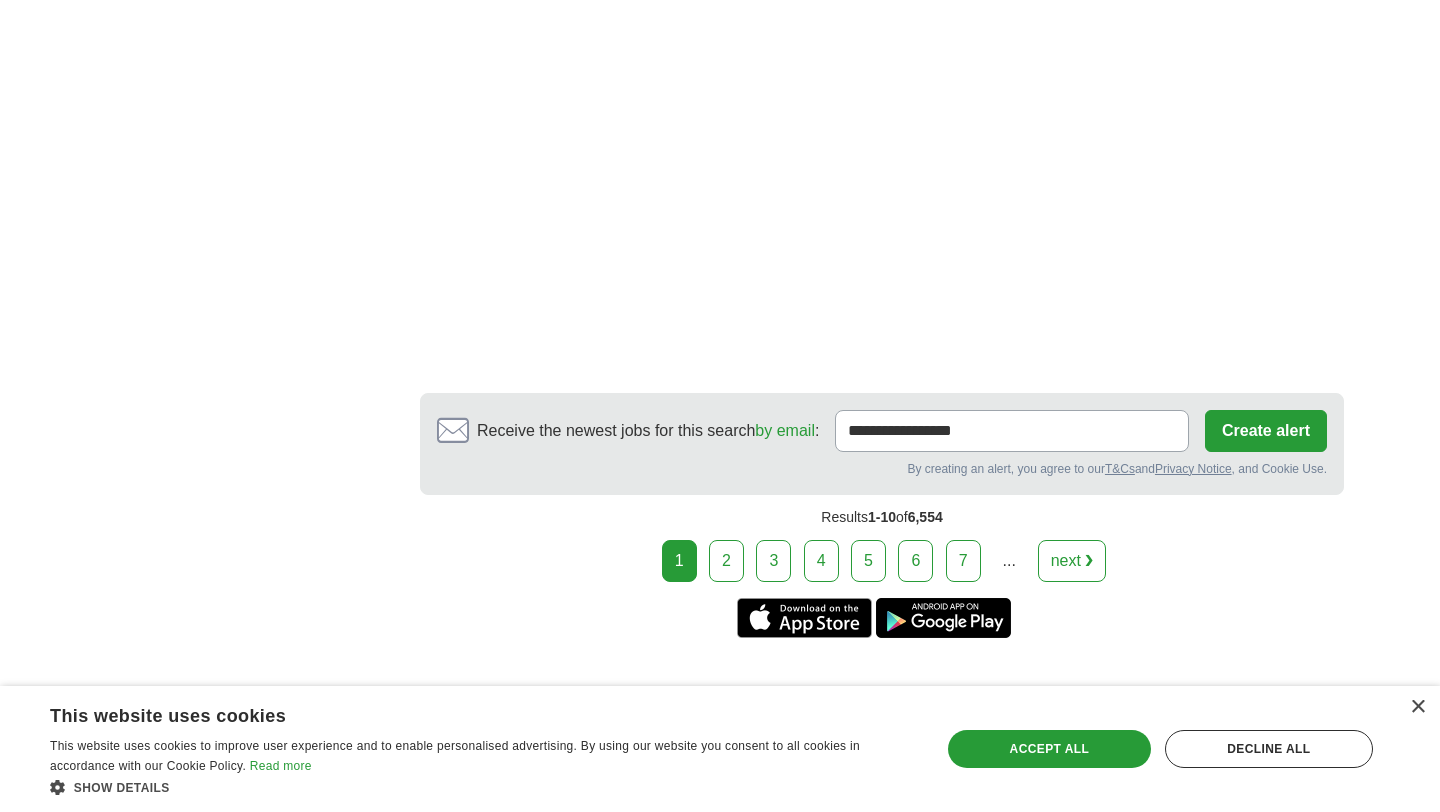 scroll, scrollTop: 3601, scrollLeft: 0, axis: vertical 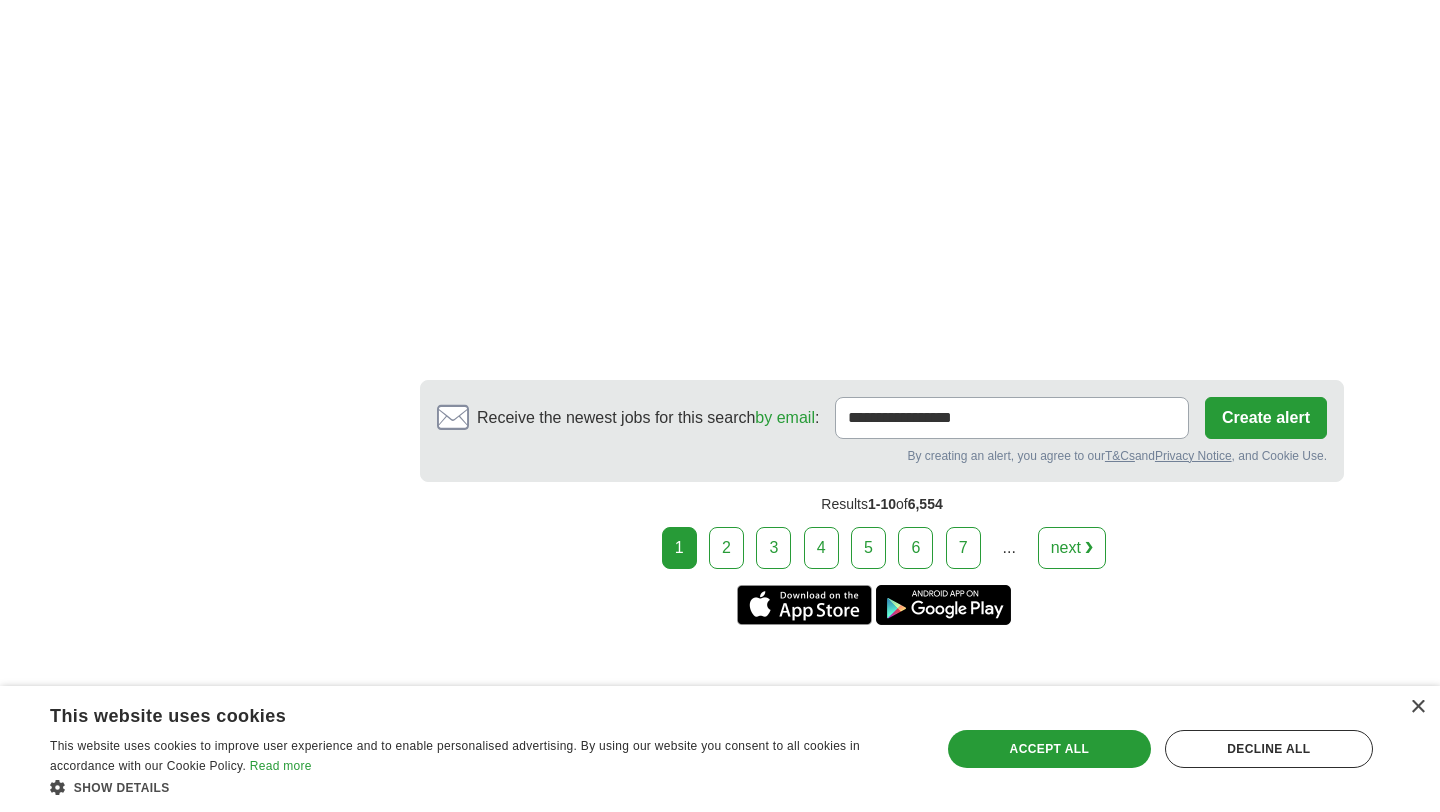click on "2" at bounding box center (726, 548) 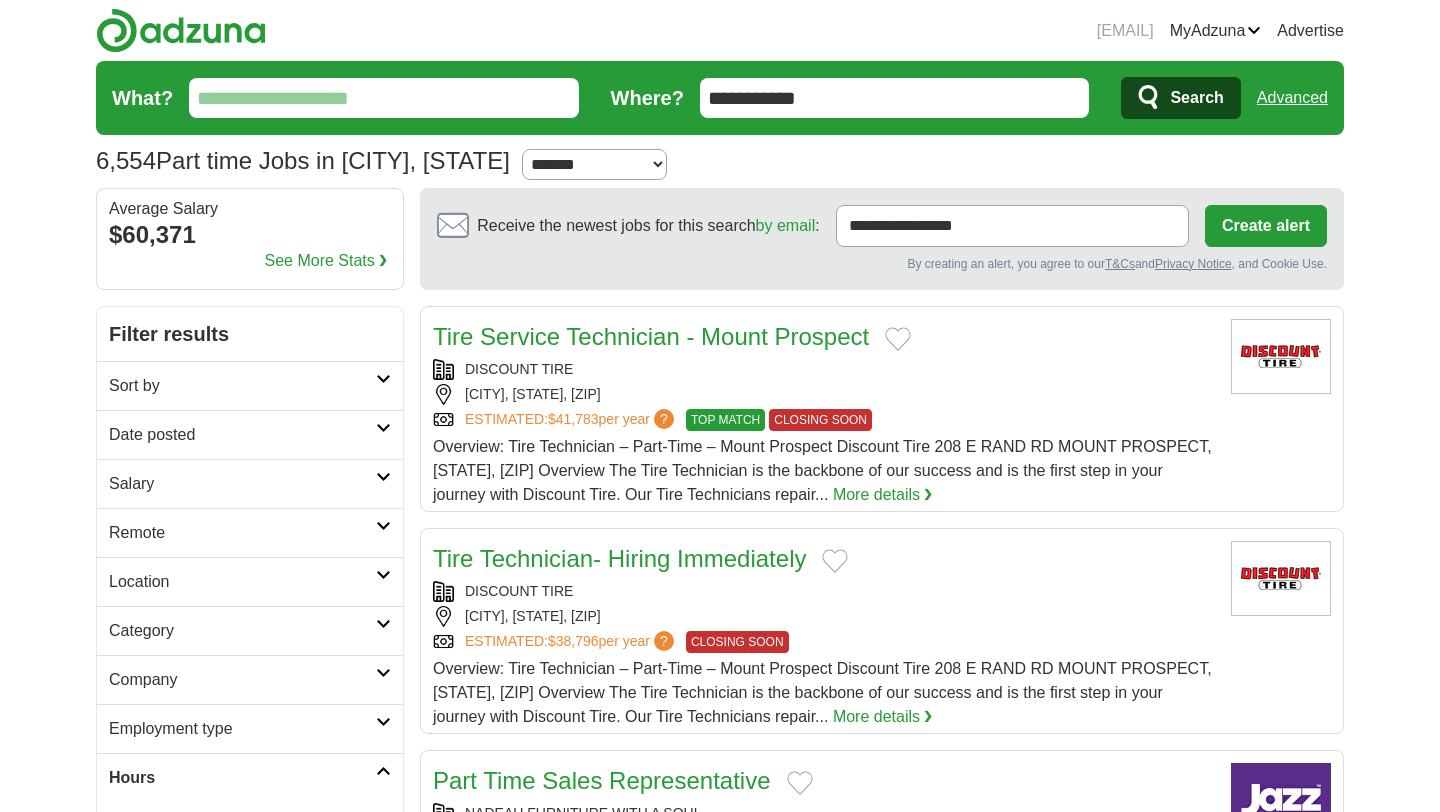scroll, scrollTop: 0, scrollLeft: 0, axis: both 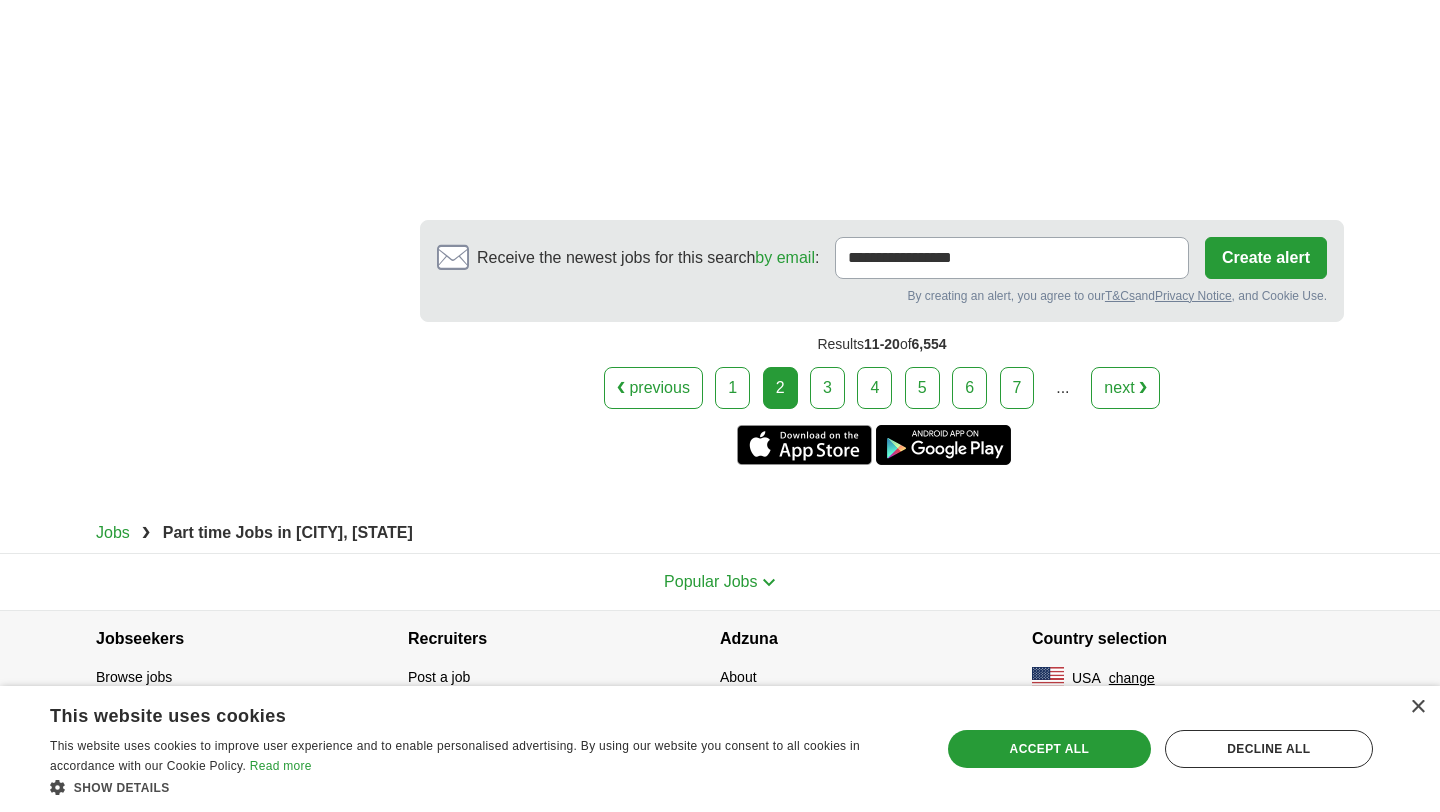 click on "3" at bounding box center [827, 388] 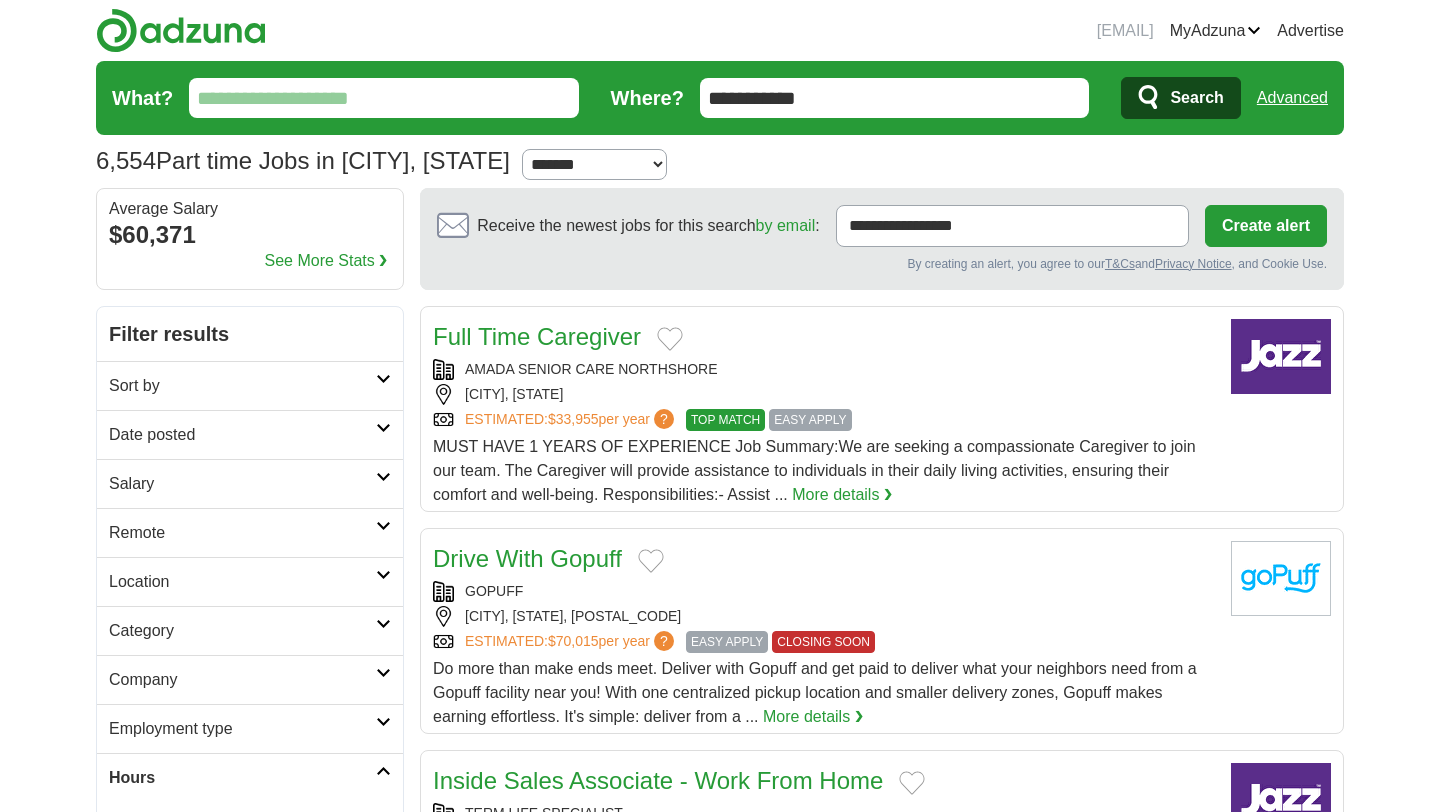 scroll, scrollTop: 0, scrollLeft: 0, axis: both 